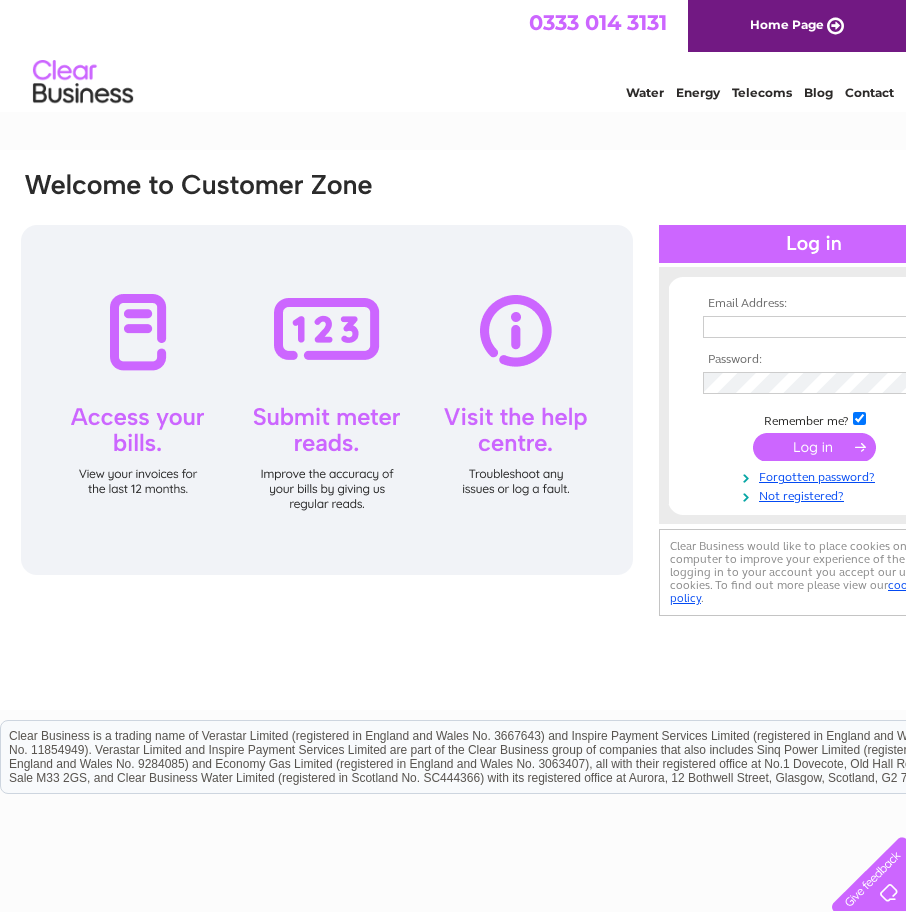 scroll, scrollTop: 0, scrollLeft: 0, axis: both 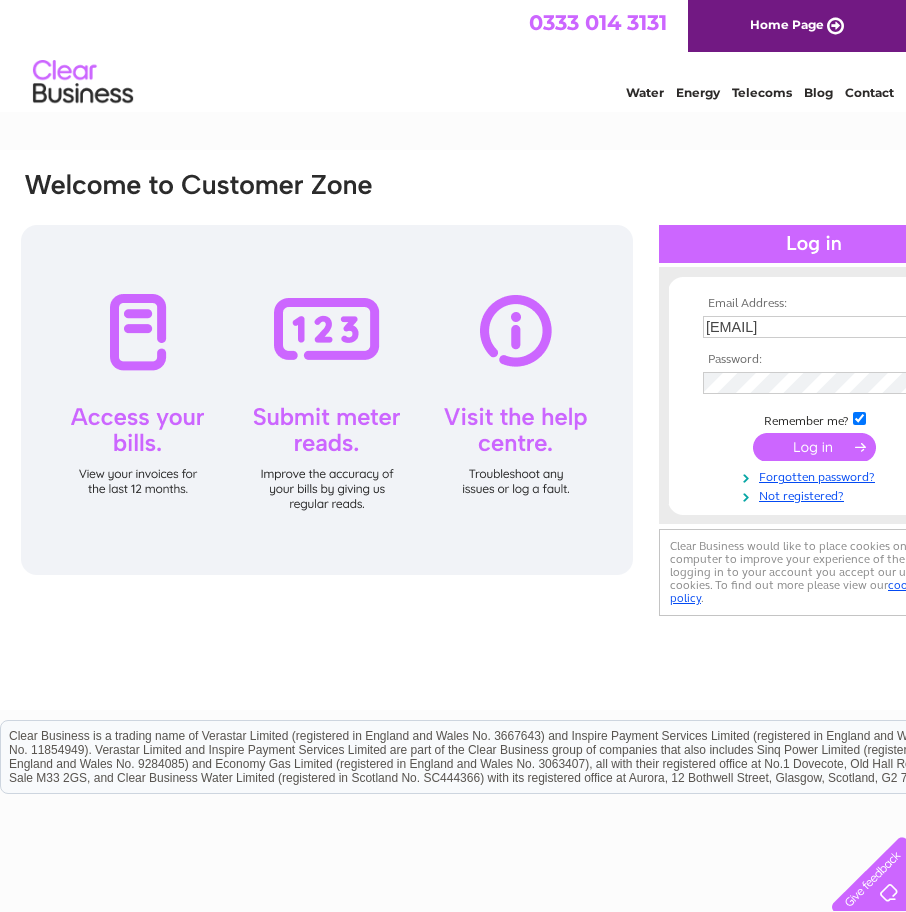 click at bounding box center [814, 447] 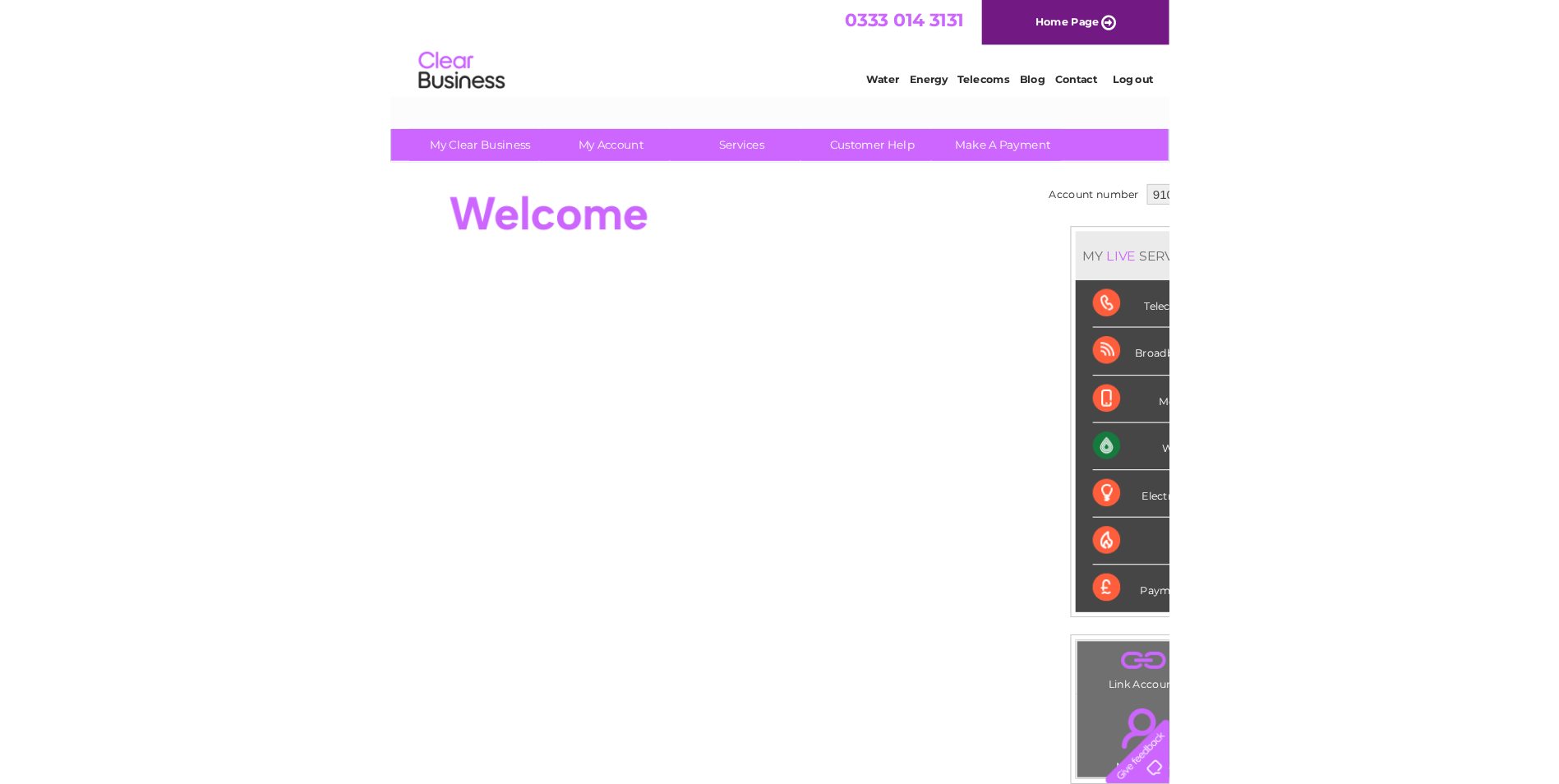 scroll, scrollTop: 0, scrollLeft: 0, axis: both 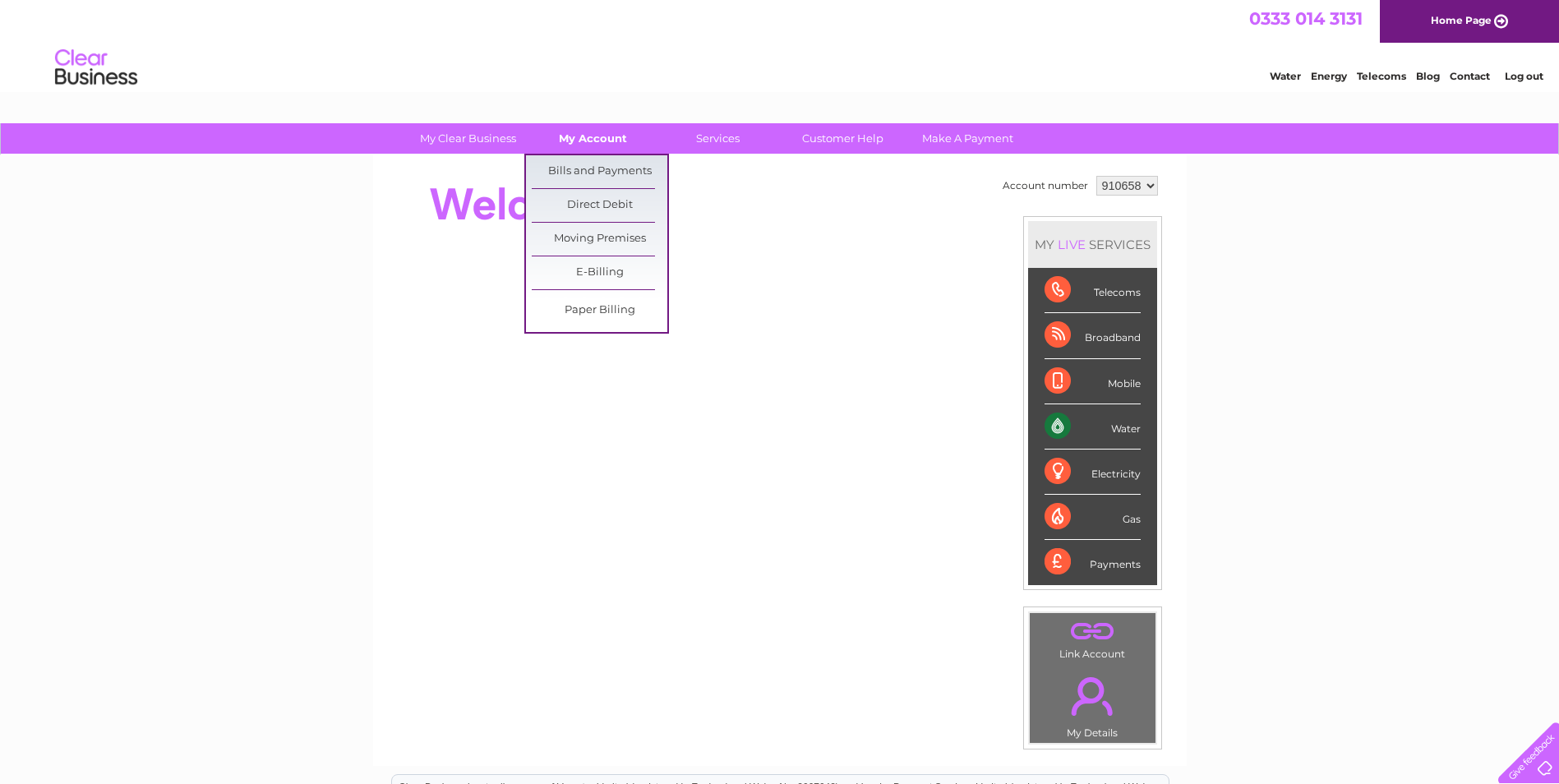 click on "My Account" at bounding box center [593, 138] 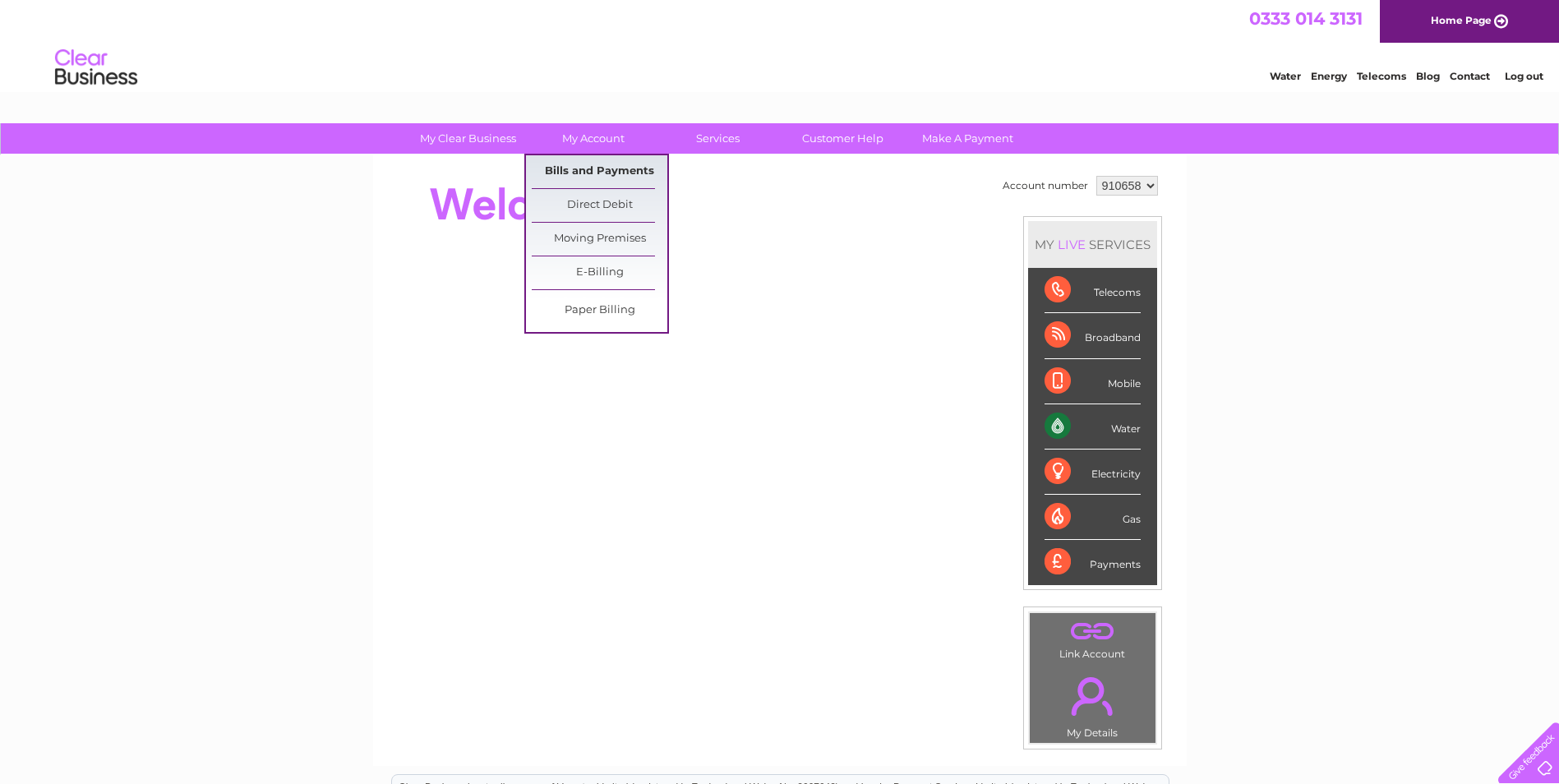 click on "Bills and Payments" at bounding box center [599, 172] 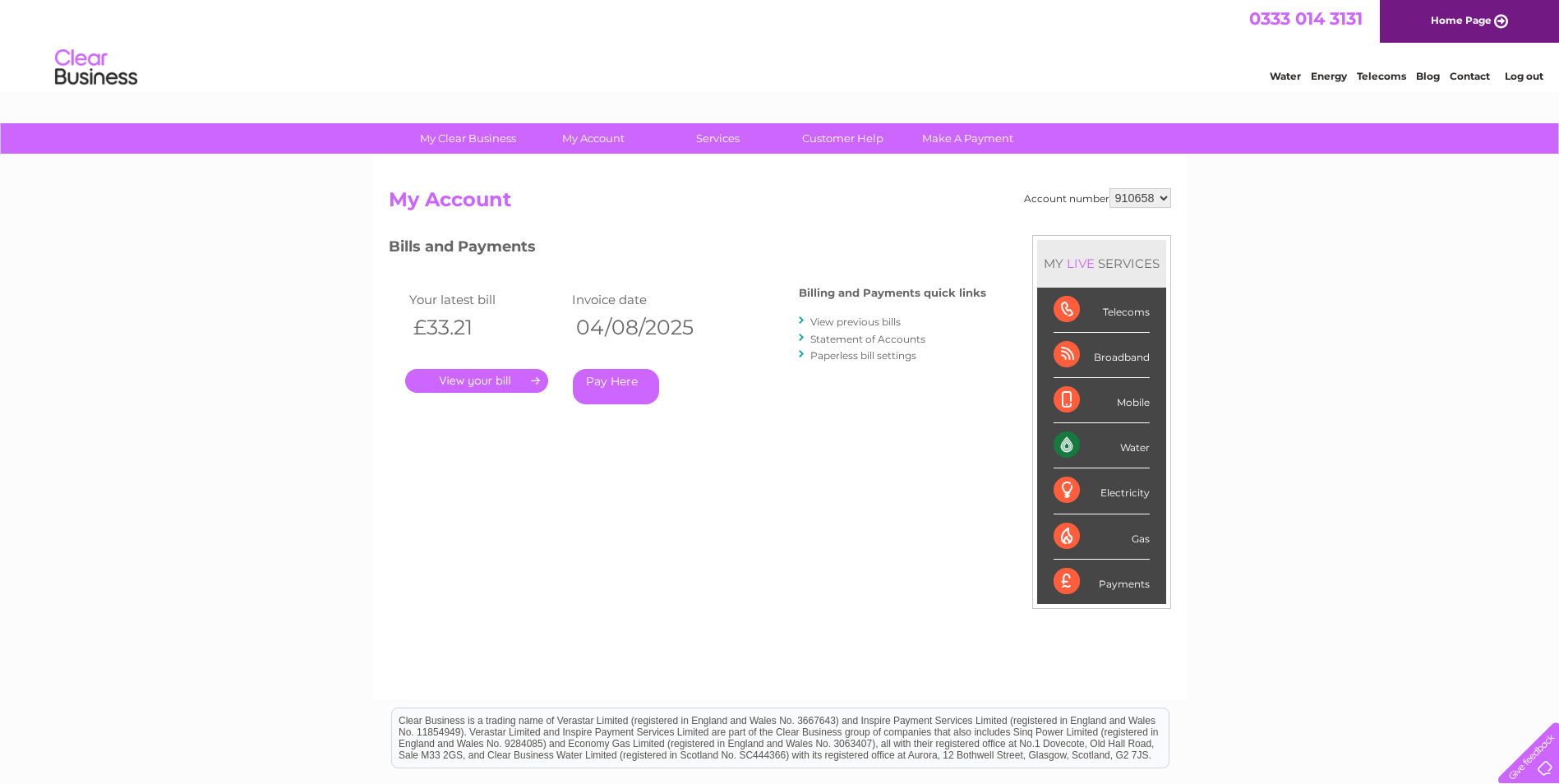 scroll, scrollTop: 0, scrollLeft: 0, axis: both 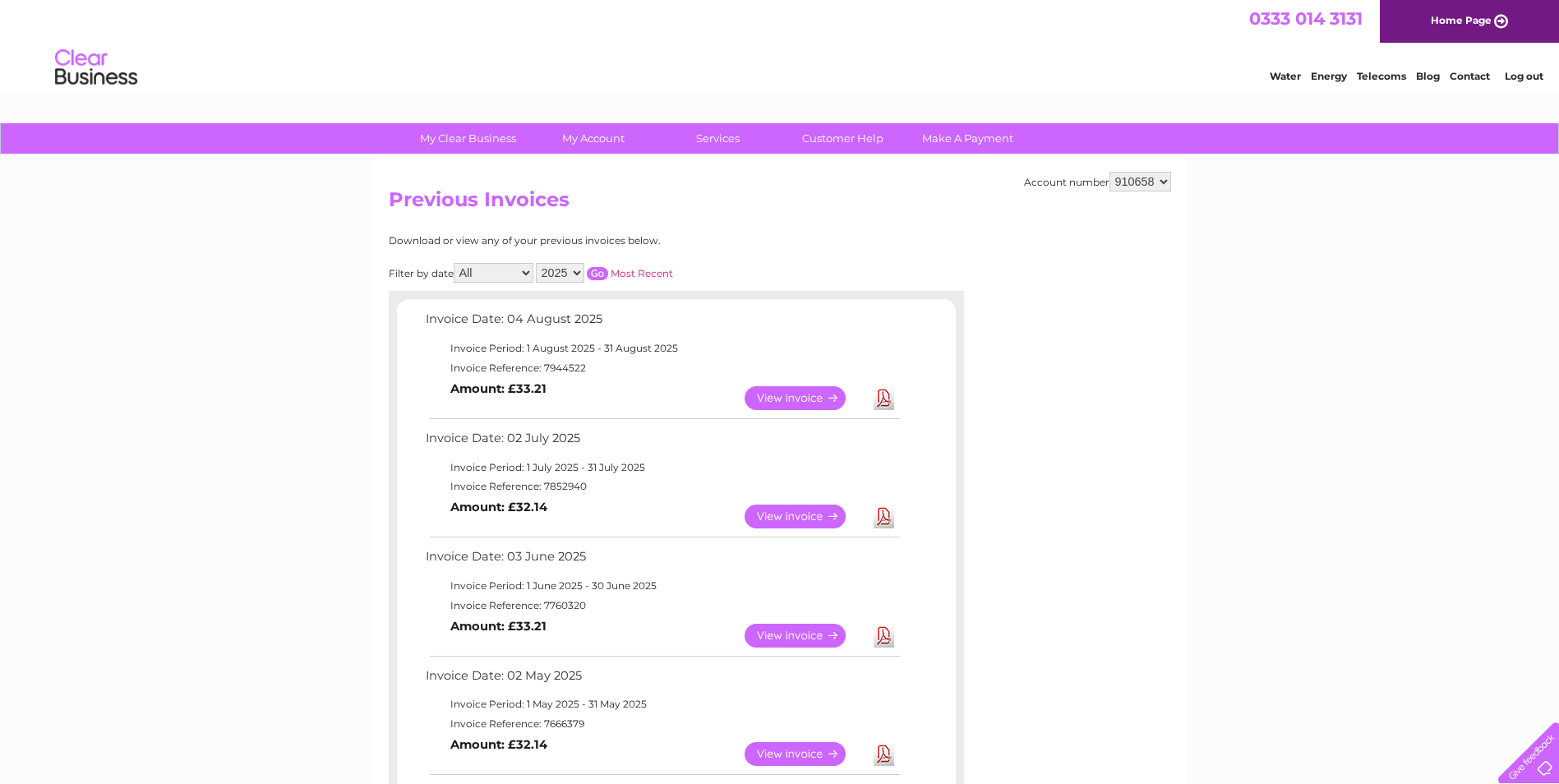 click on "View" at bounding box center [805, 516] 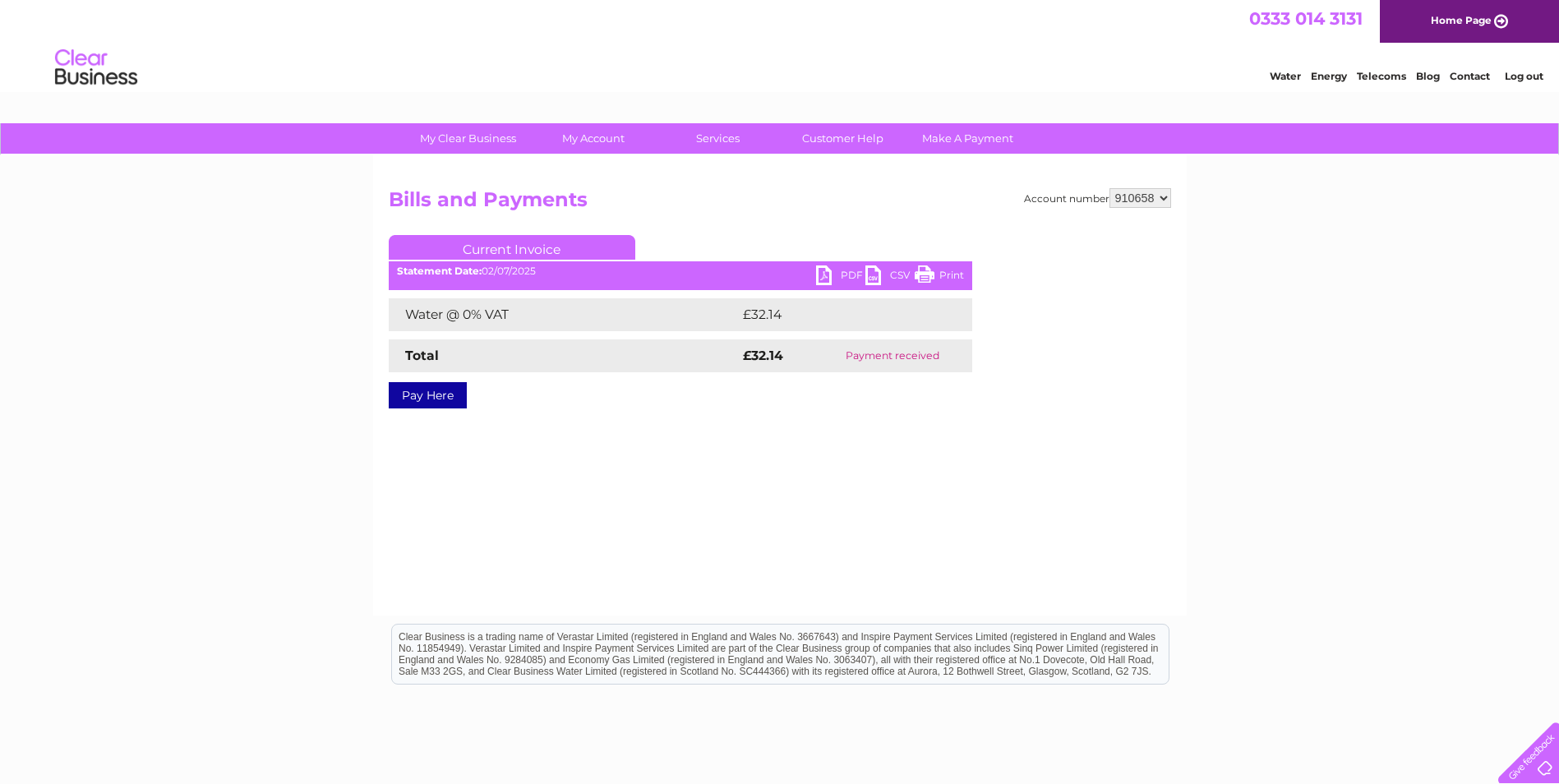 scroll, scrollTop: 0, scrollLeft: 0, axis: both 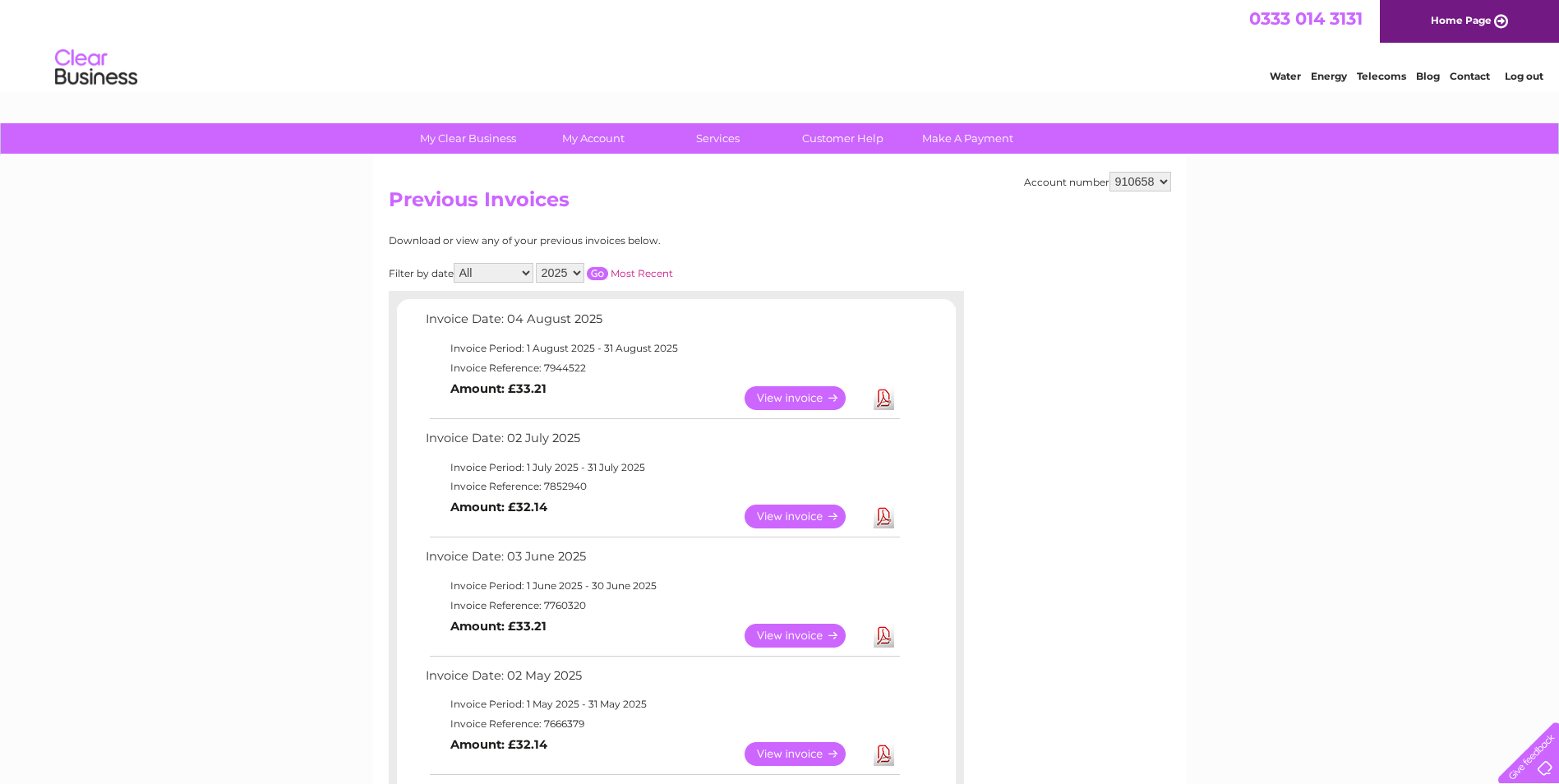 click on "910658
919561
947925" at bounding box center (1140, 182) 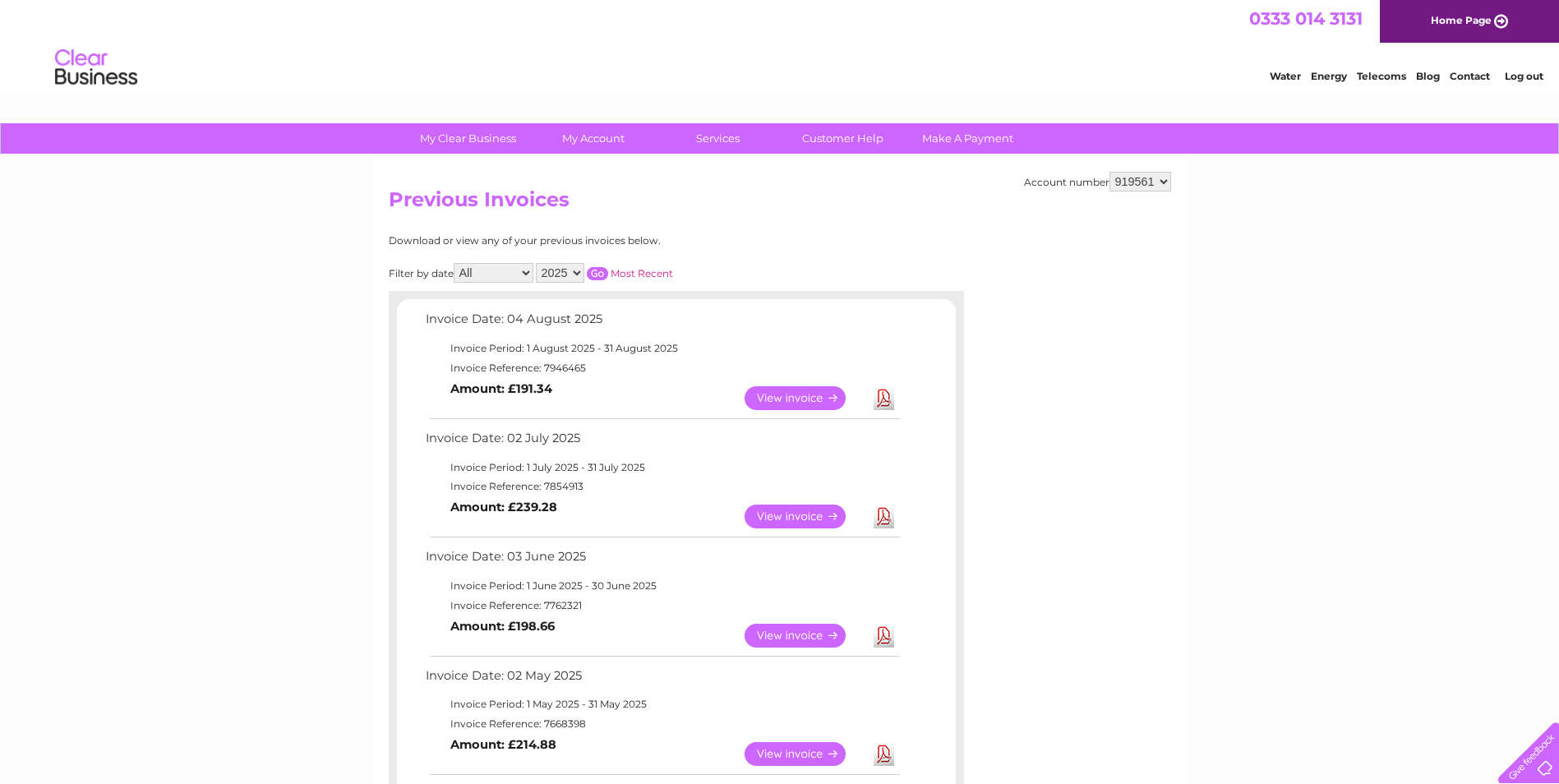 scroll, scrollTop: 0, scrollLeft: 0, axis: both 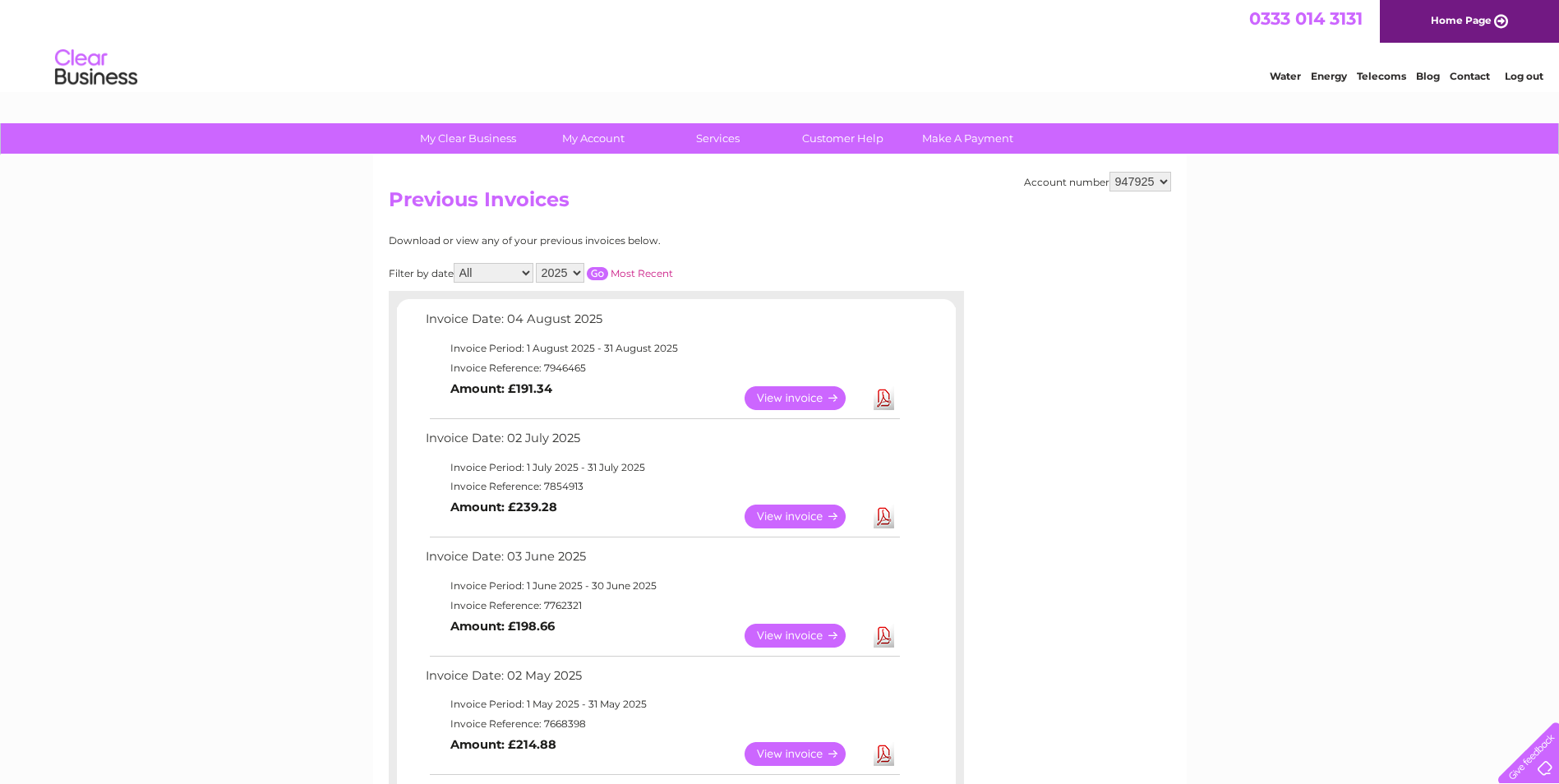 click on "910658
919561
947925" at bounding box center (1140, 182) 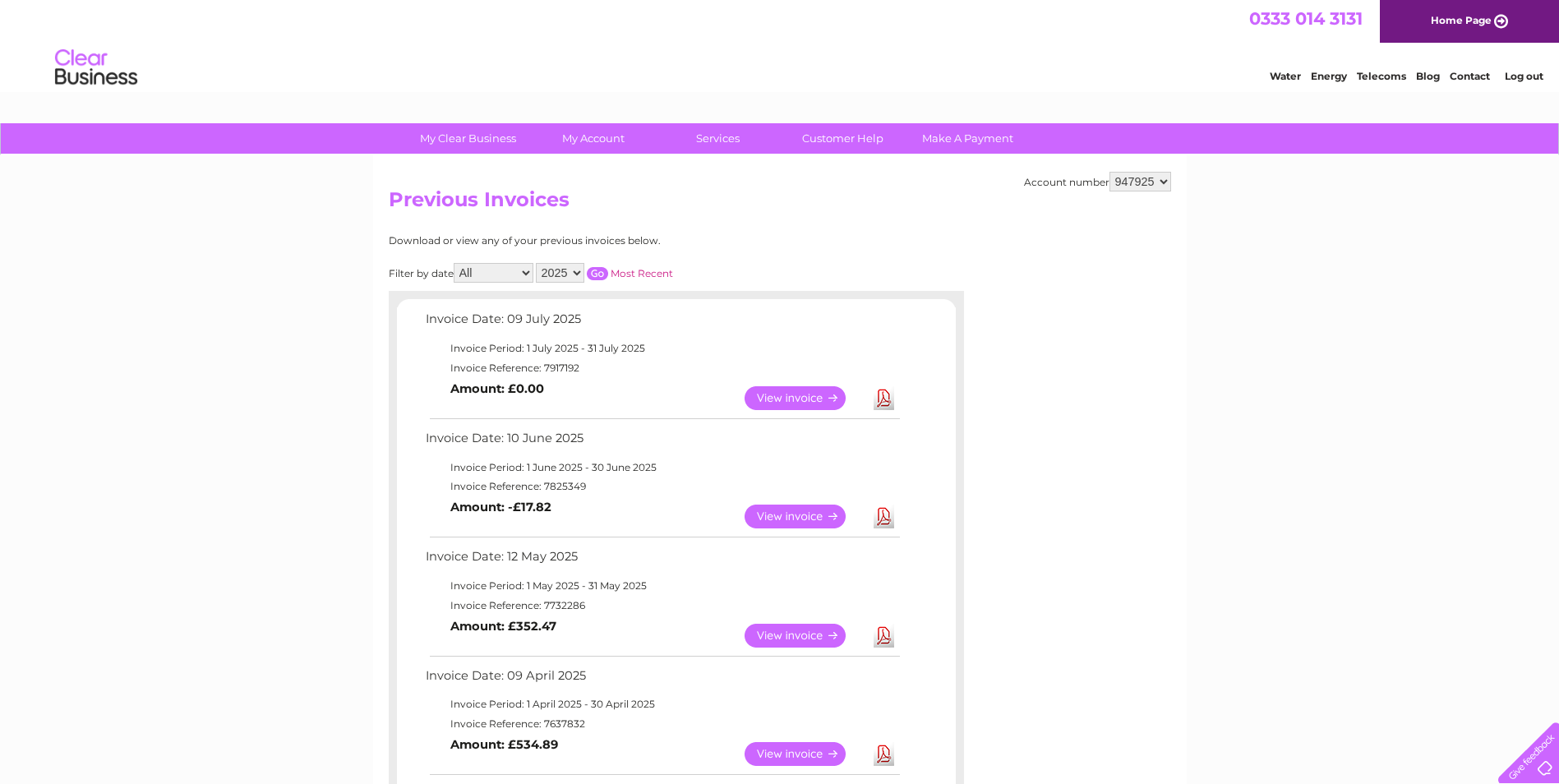 click on "View" at bounding box center [805, 398] 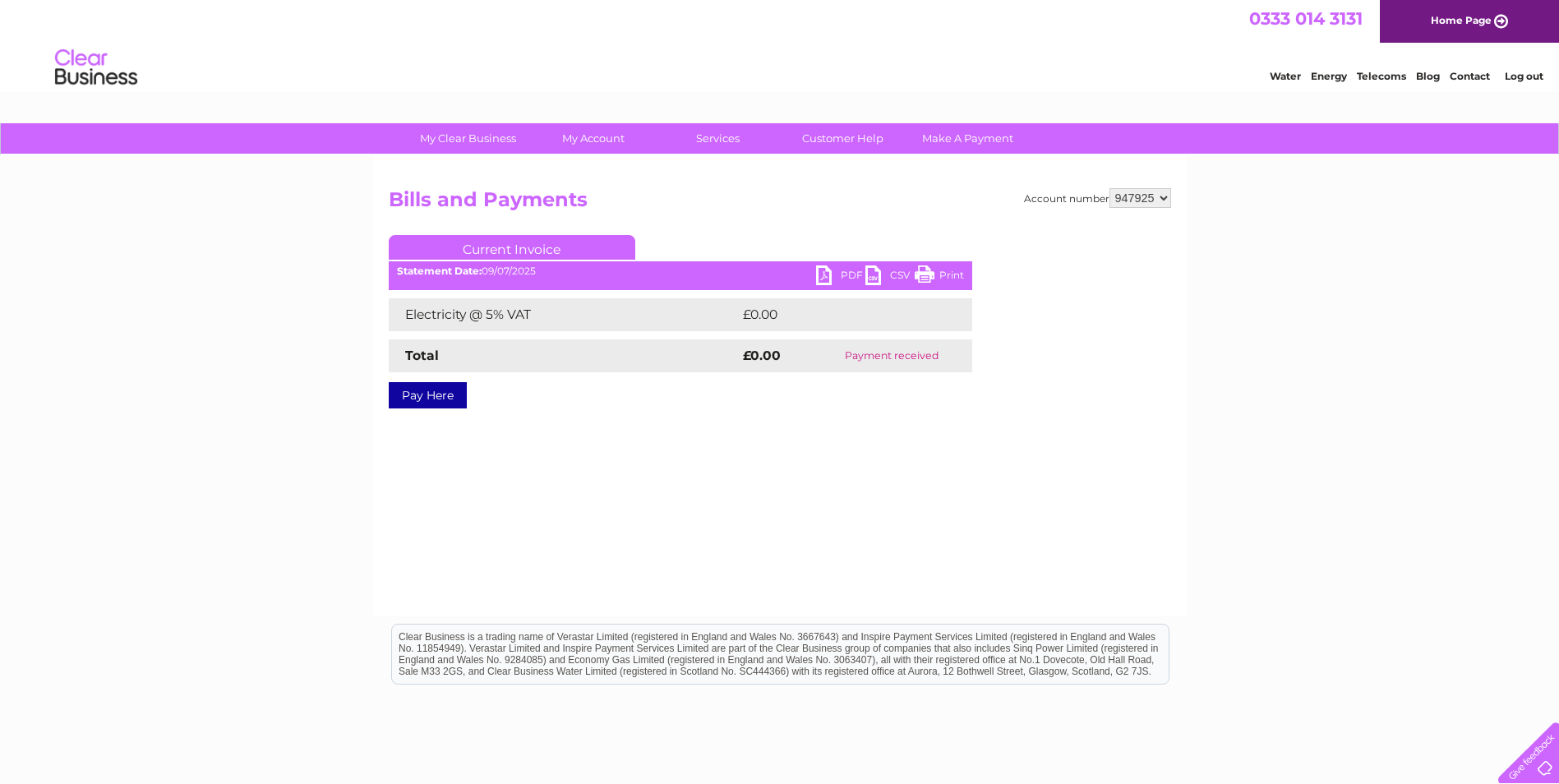 scroll, scrollTop: 0, scrollLeft: 0, axis: both 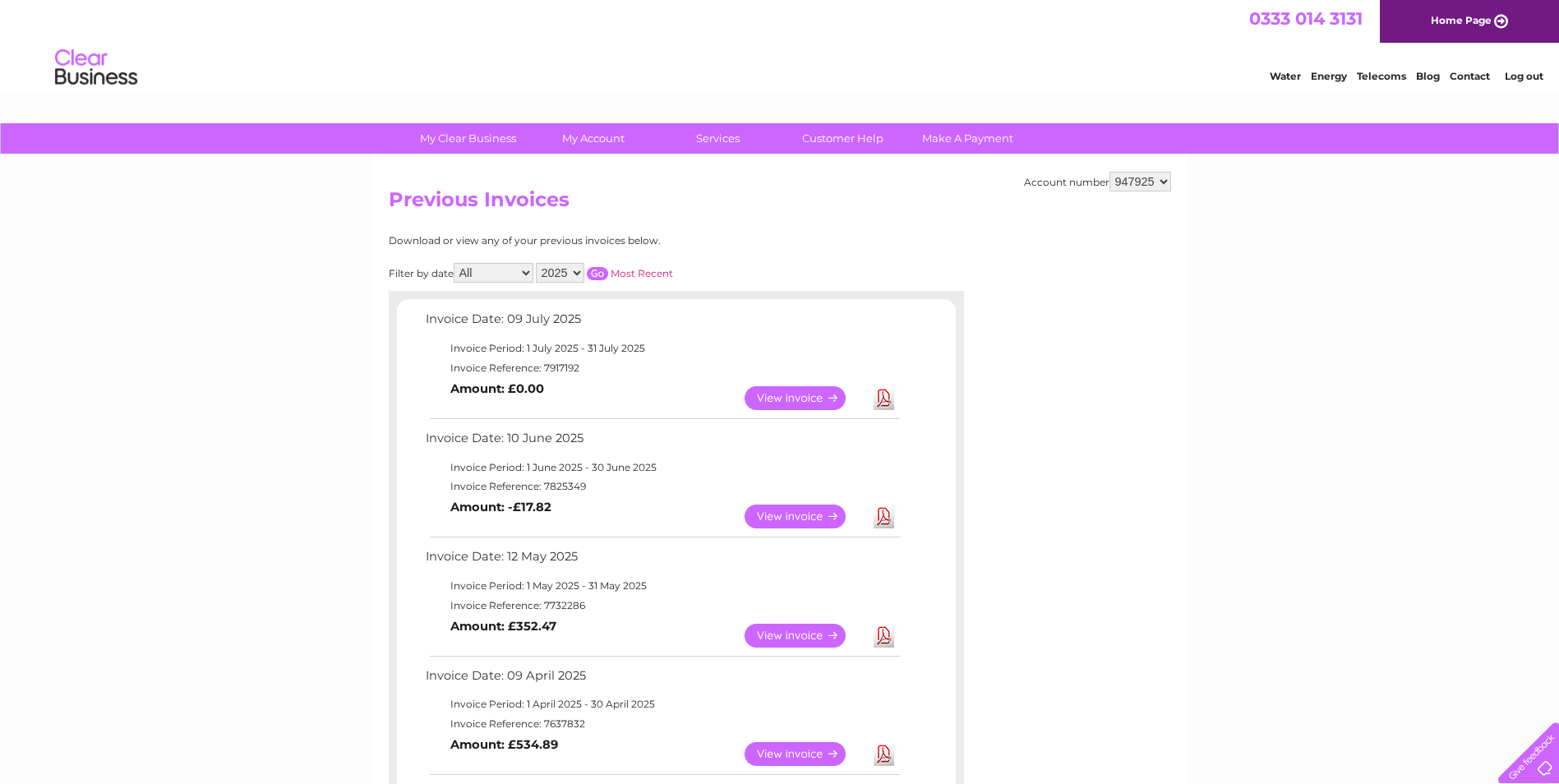 click on "Log out" at bounding box center [1524, 76] 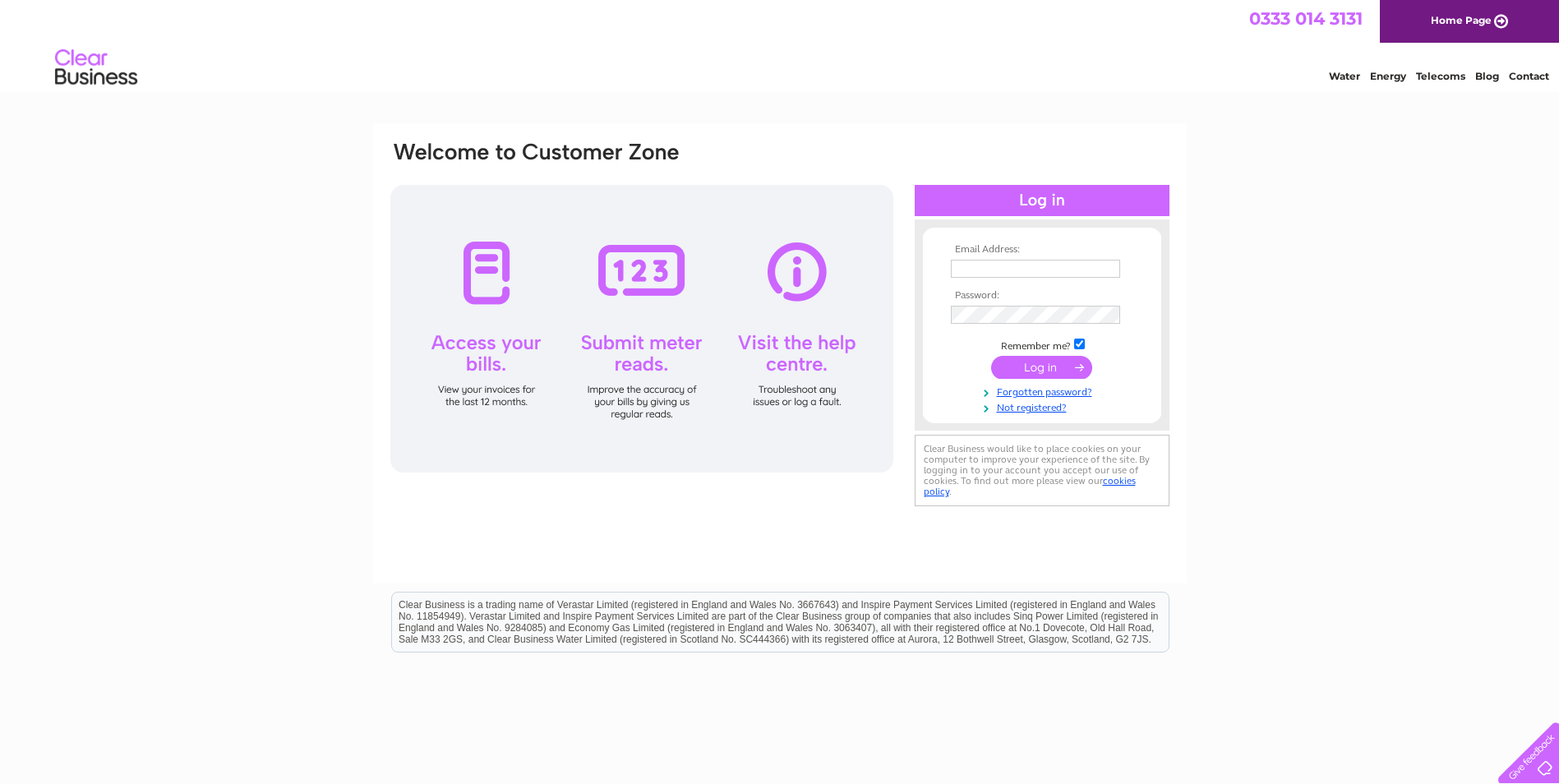 scroll, scrollTop: 0, scrollLeft: 0, axis: both 